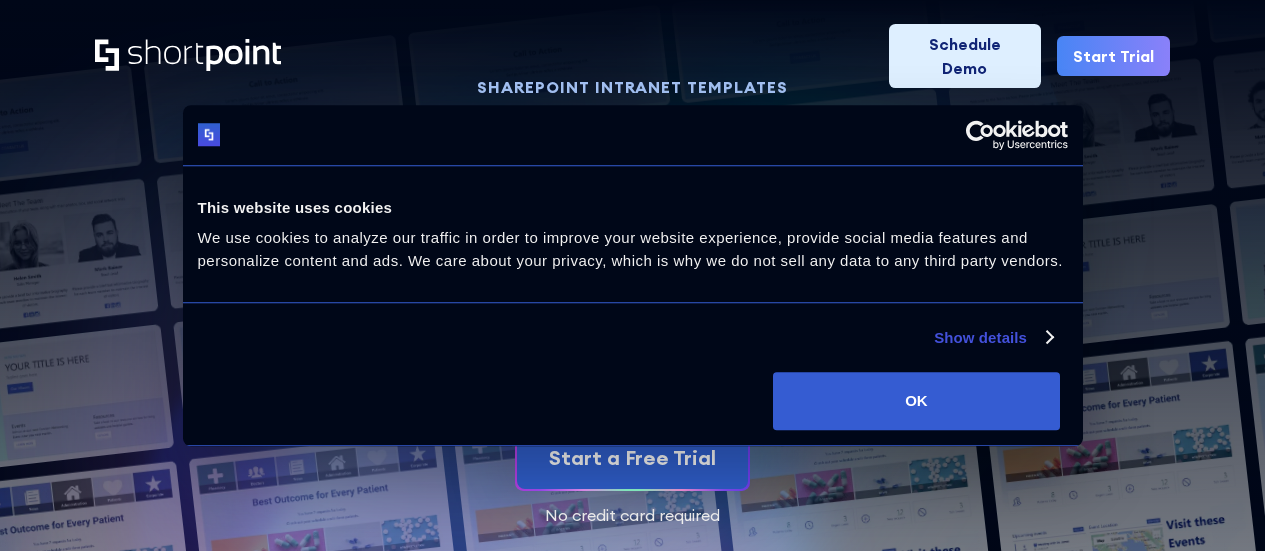 scroll, scrollTop: 0, scrollLeft: 0, axis: both 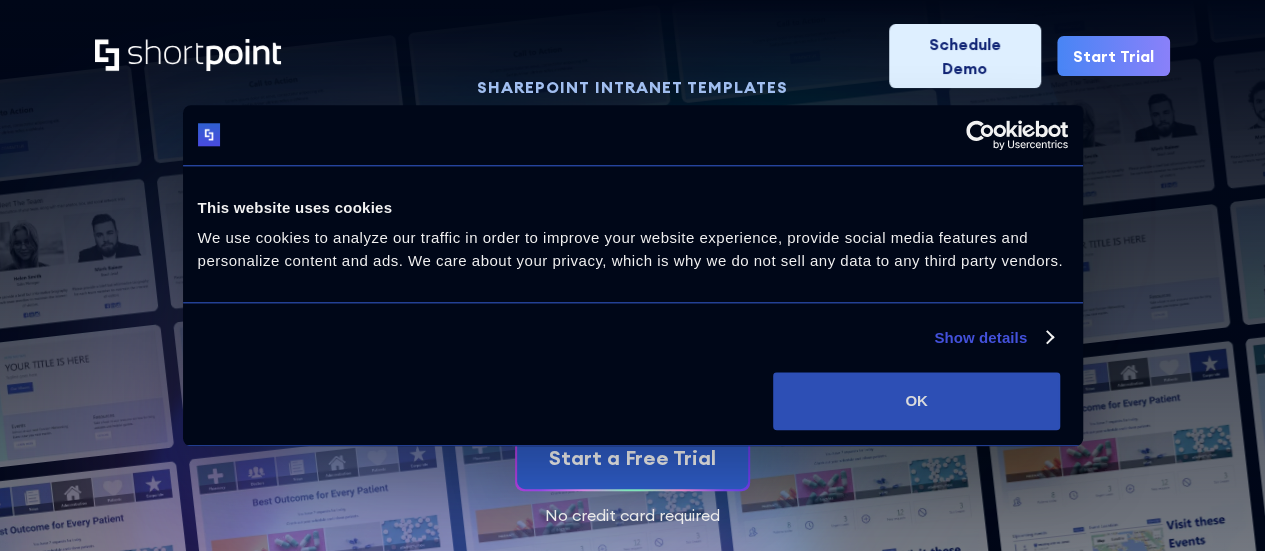 click on "OK" at bounding box center [916, 401] 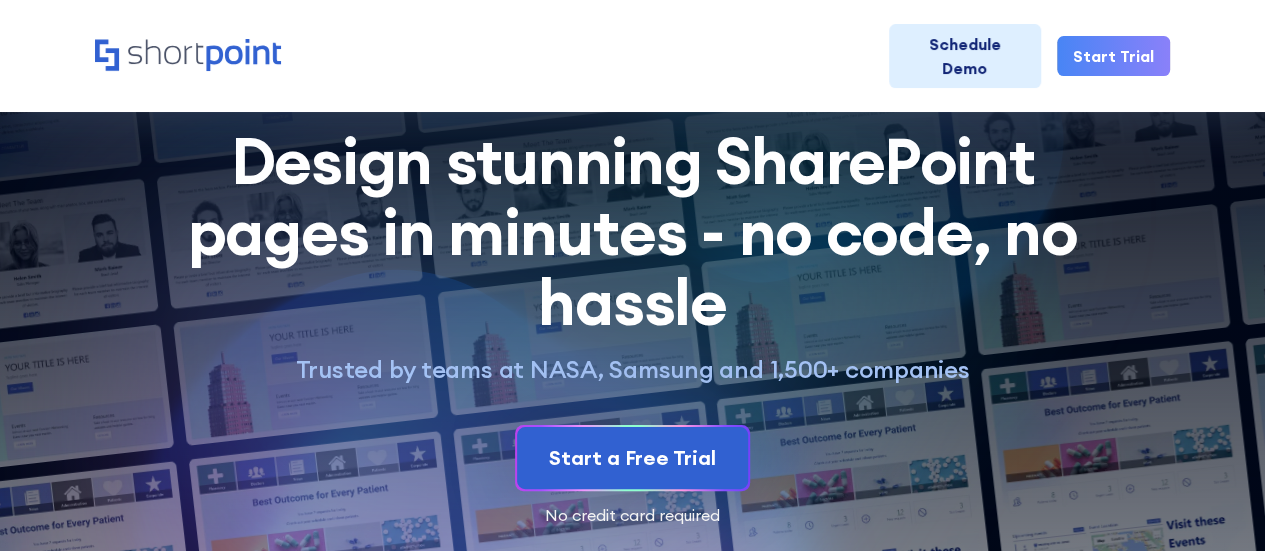 scroll, scrollTop: 383, scrollLeft: 0, axis: vertical 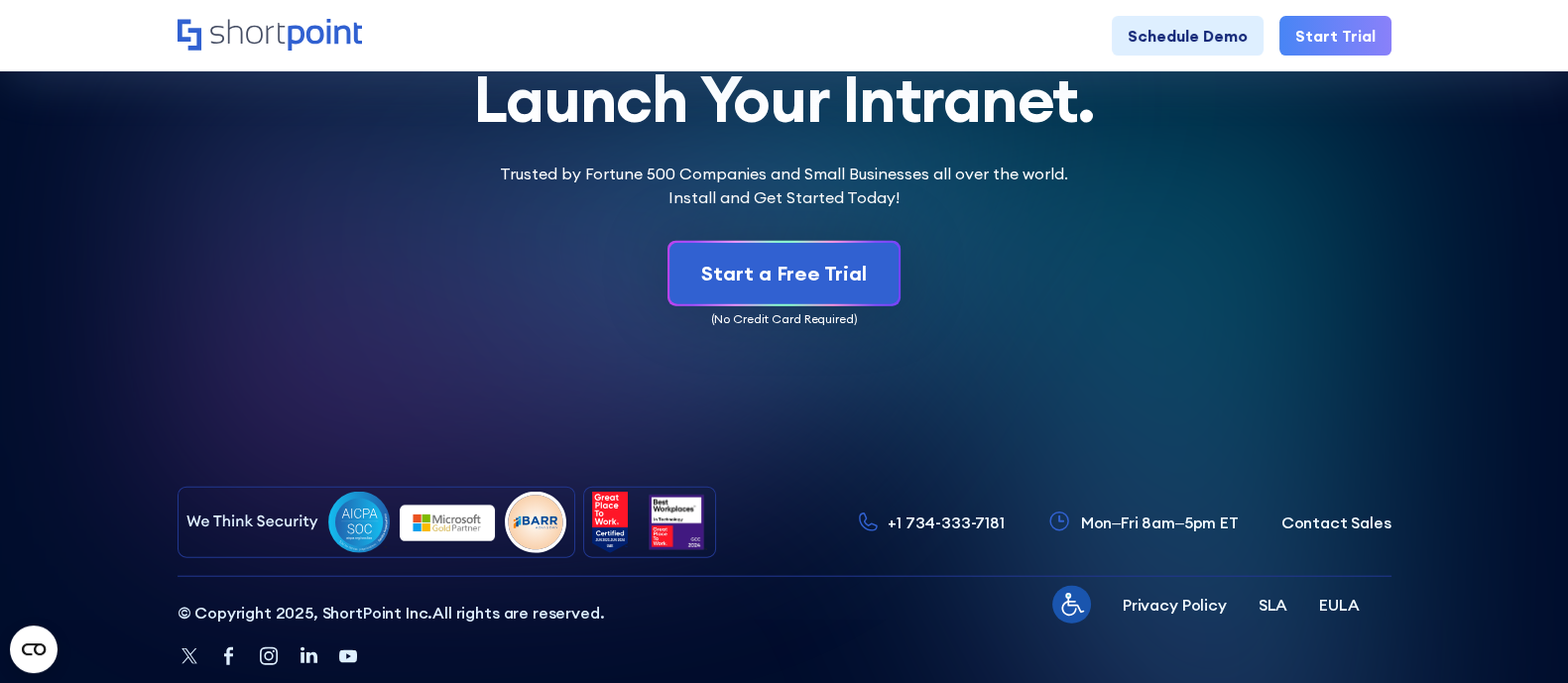 drag, startPoint x: 1087, startPoint y: 51, endPoint x: 257, endPoint y: 274, distance: 859.4353 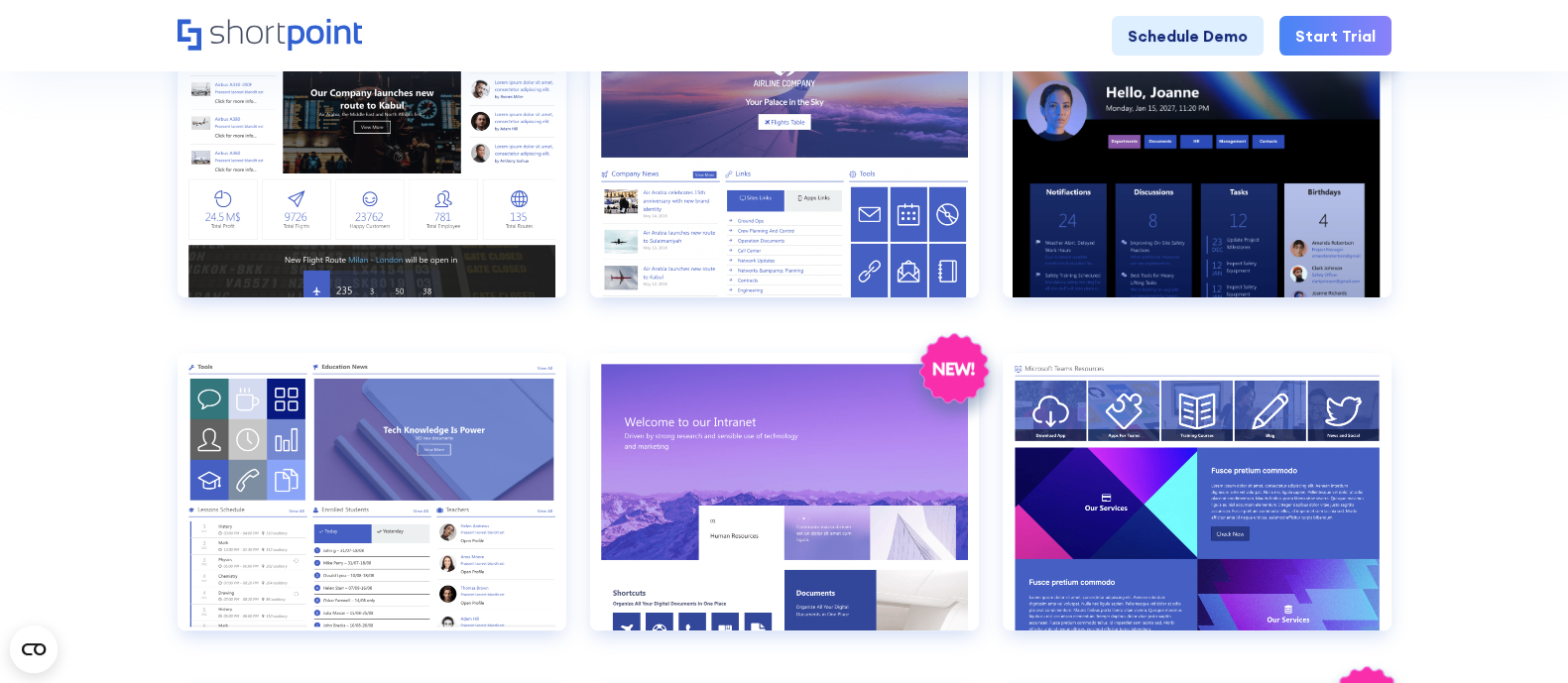 scroll, scrollTop: 0, scrollLeft: 0, axis: both 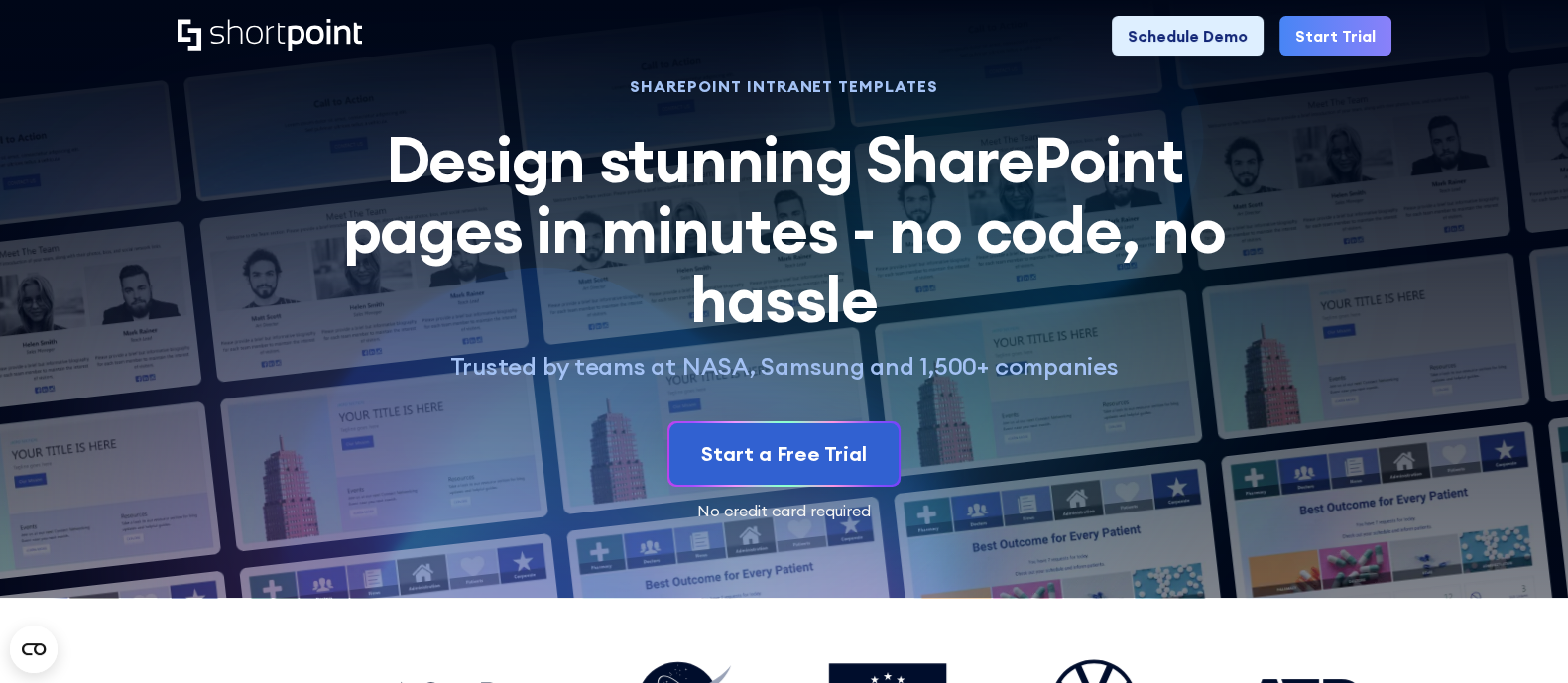 click 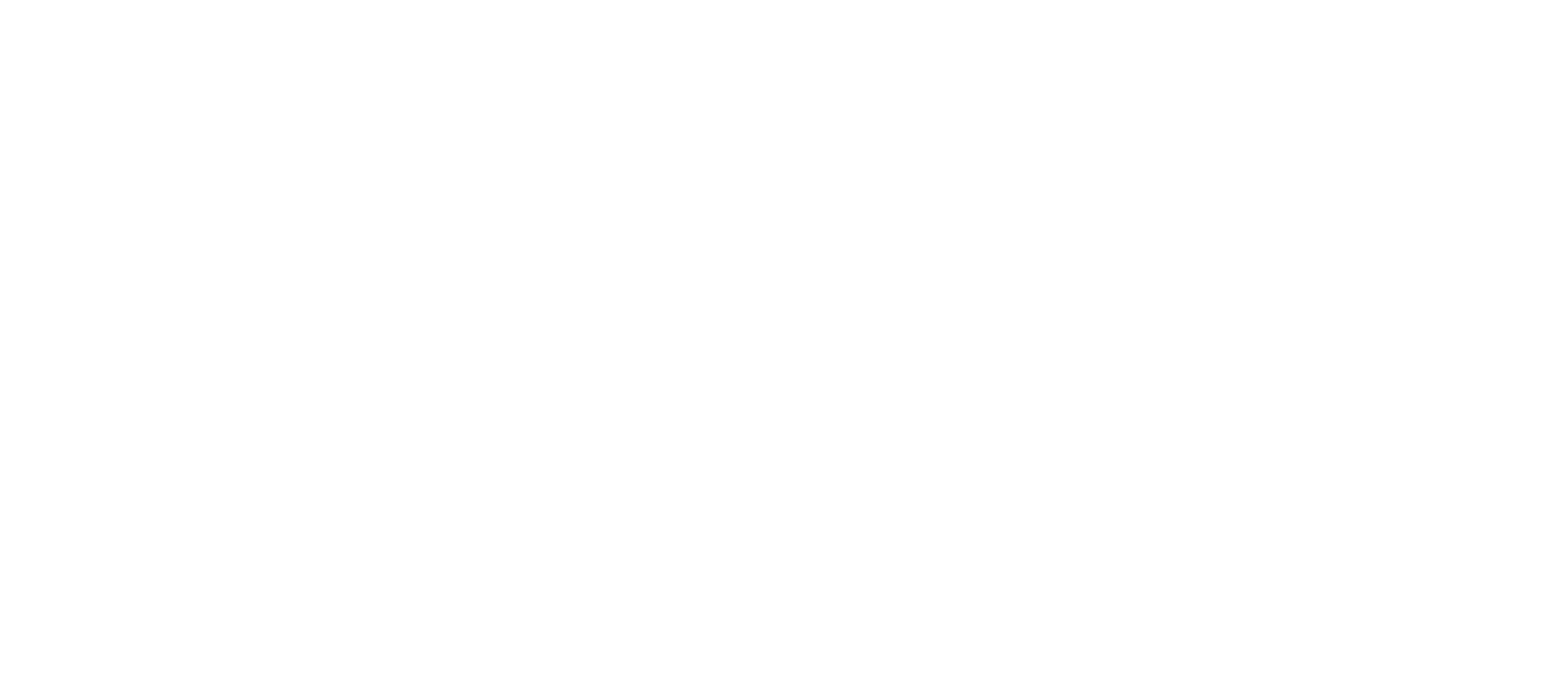 scroll, scrollTop: 0, scrollLeft: 0, axis: both 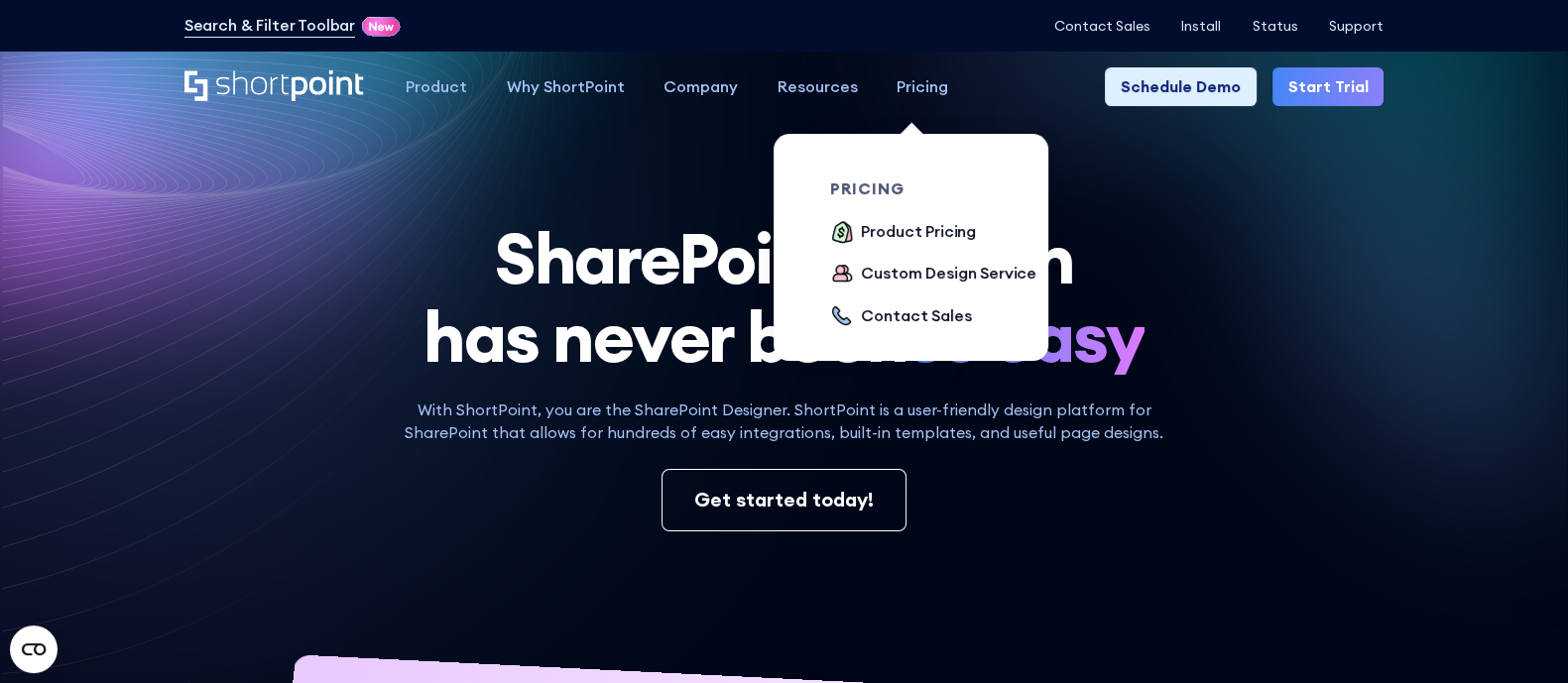 click on "Pricing" at bounding box center [922, 87] 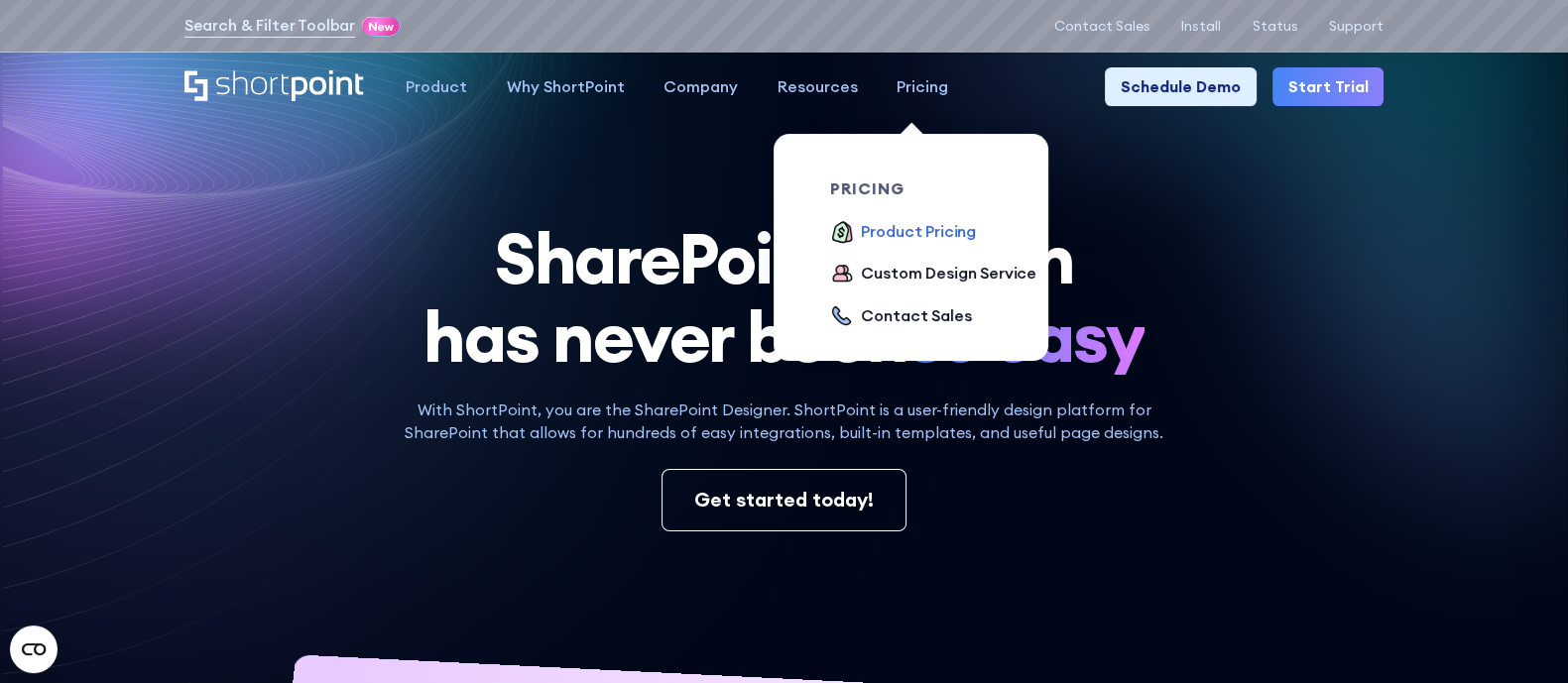 click on "Product Pricing" at bounding box center (918, 232) 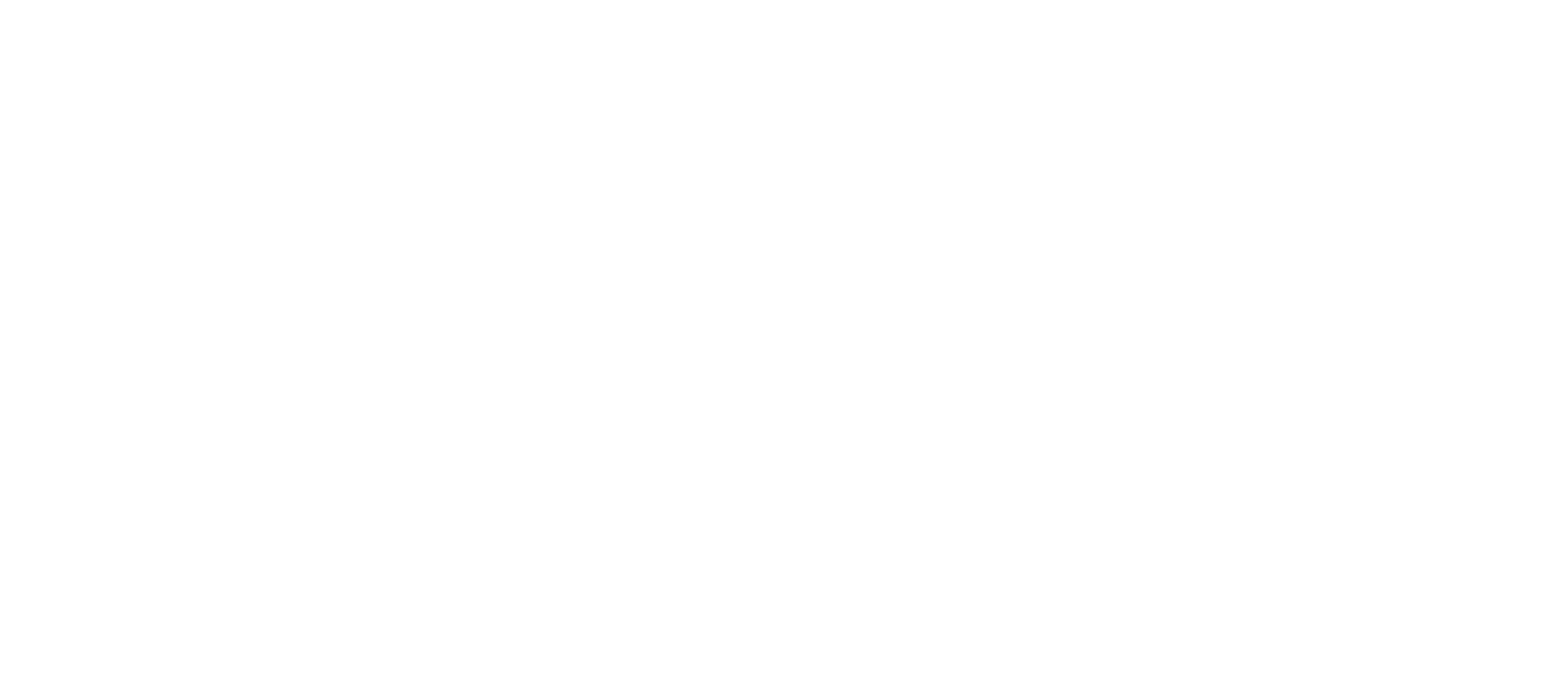 scroll, scrollTop: 0, scrollLeft: 0, axis: both 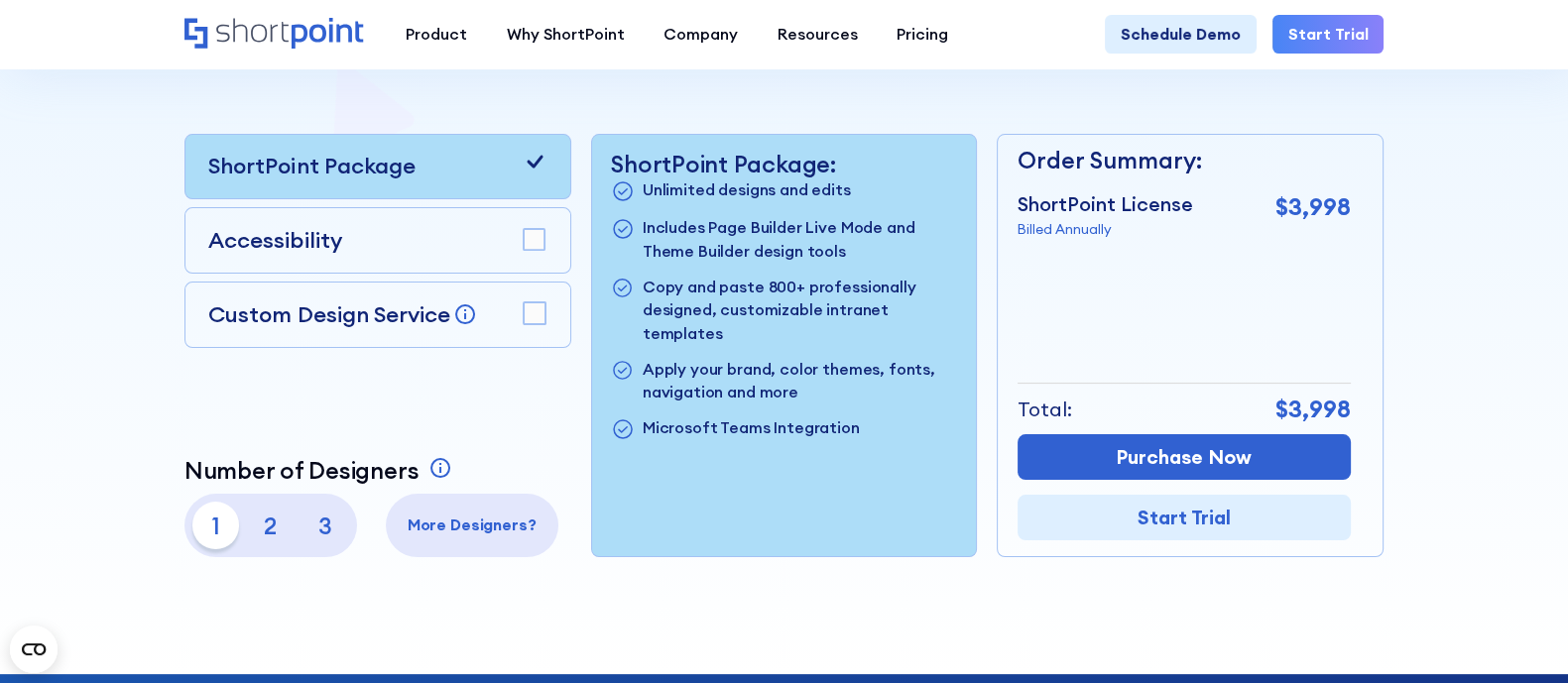 click on "2" at bounding box center (270, 524) 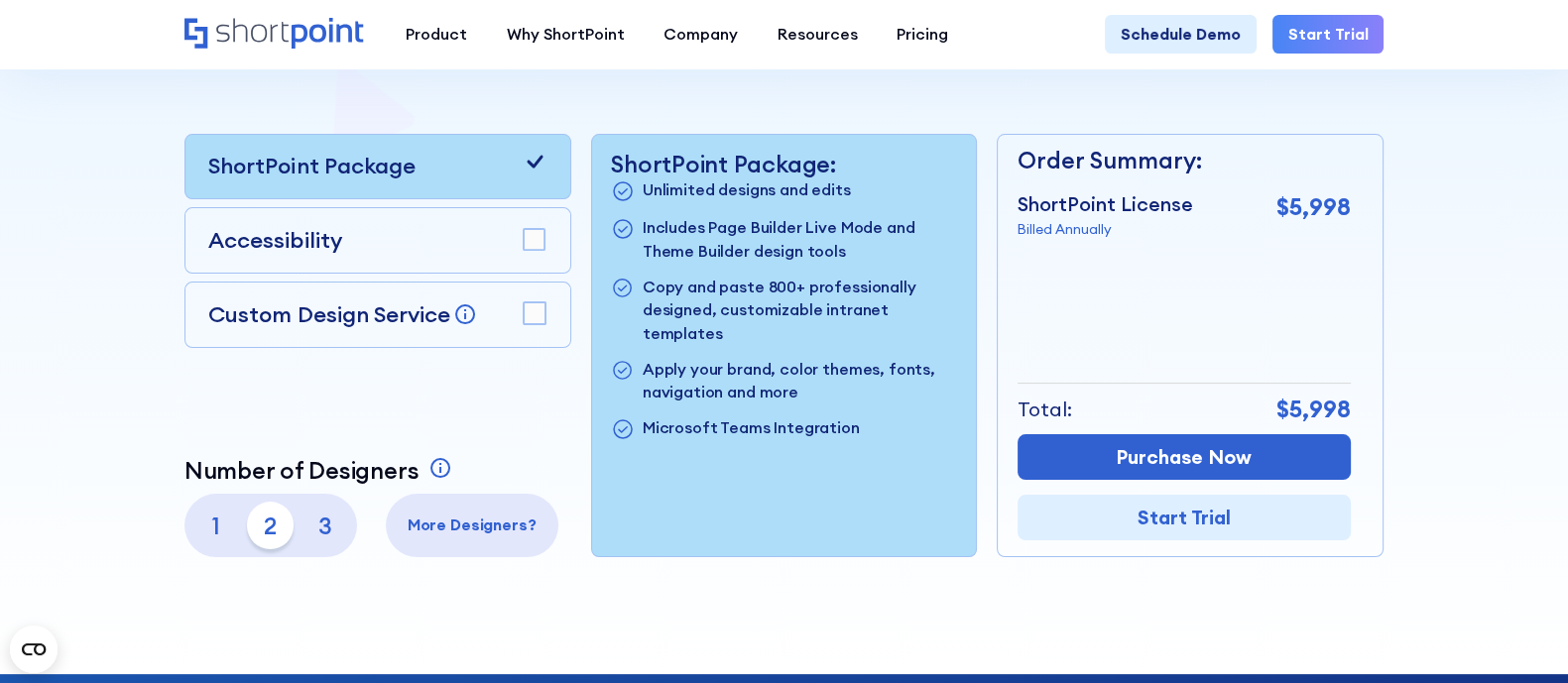 click on "1" at bounding box center [215, 524] 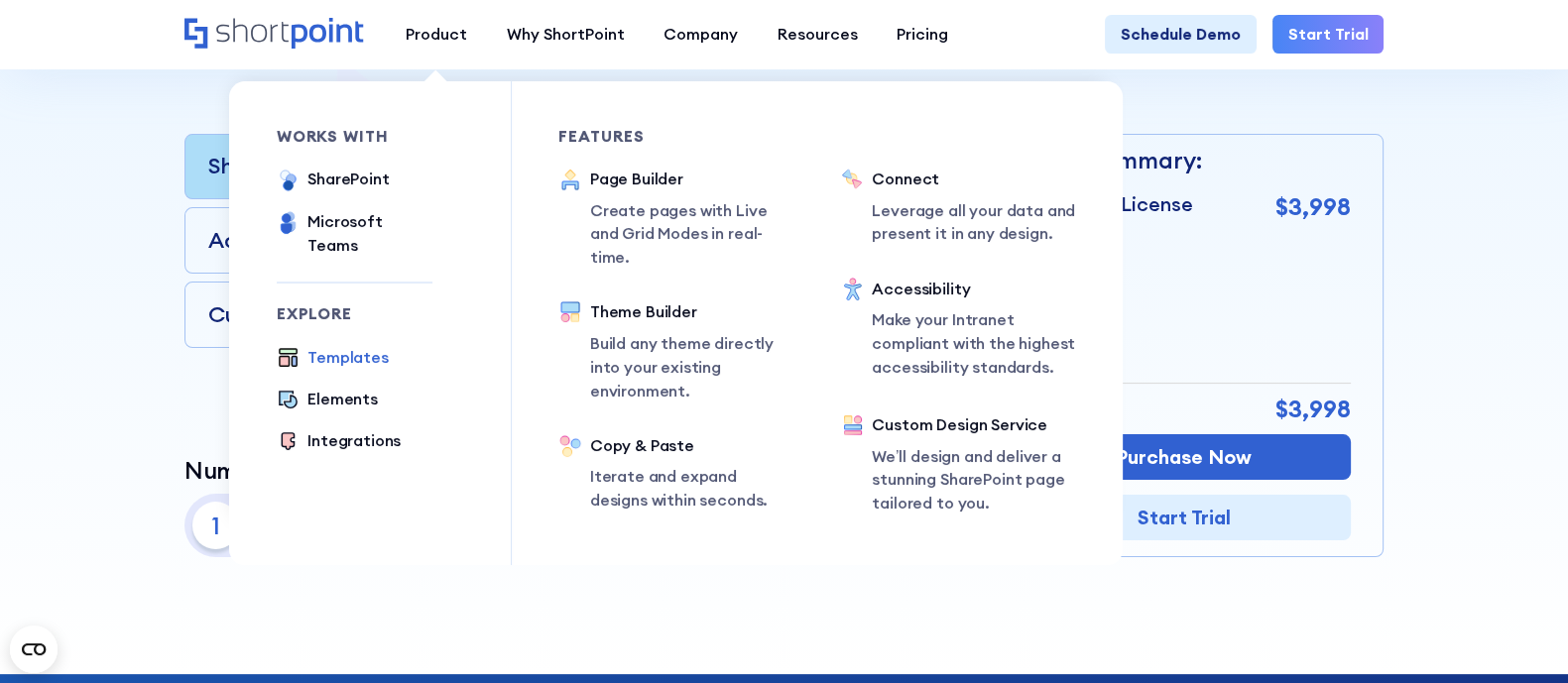 click on "Templates" at bounding box center (348, 358) 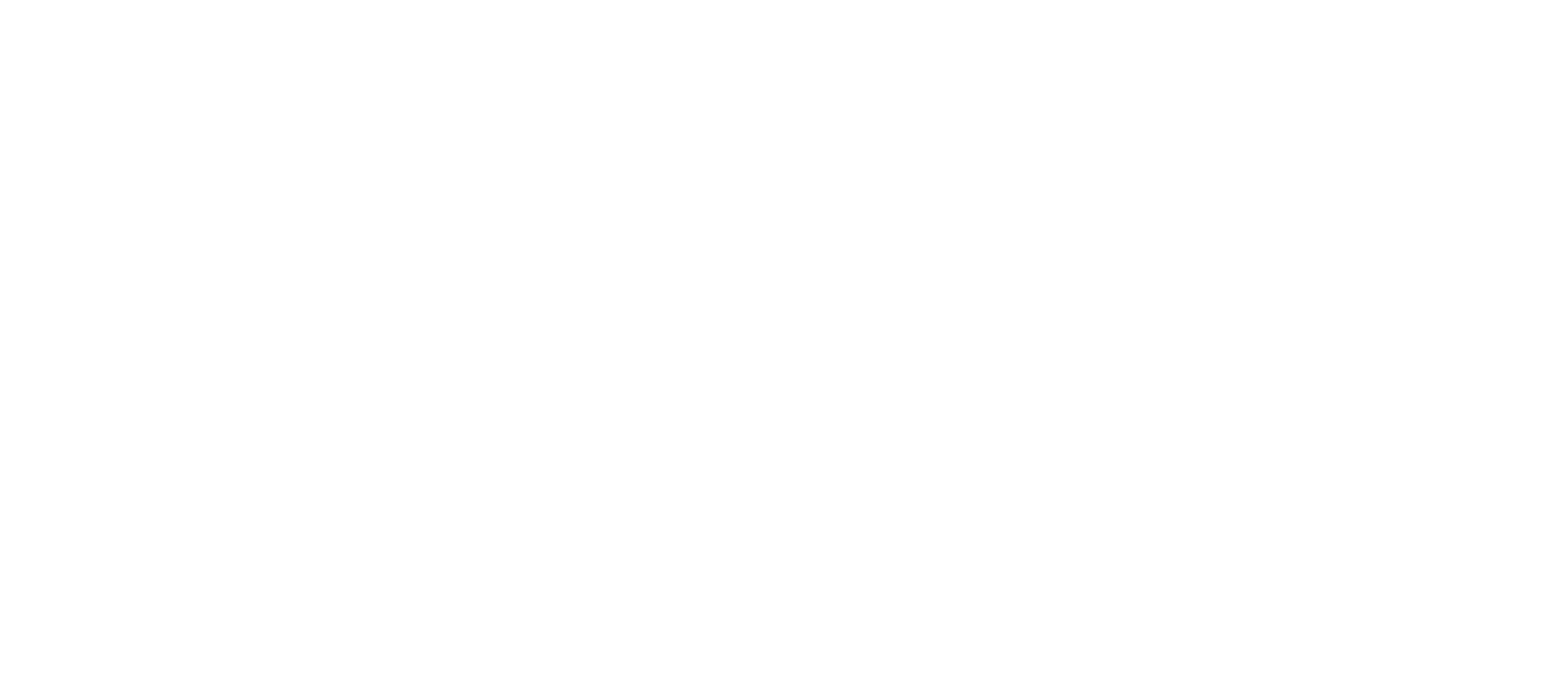 scroll, scrollTop: 0, scrollLeft: 0, axis: both 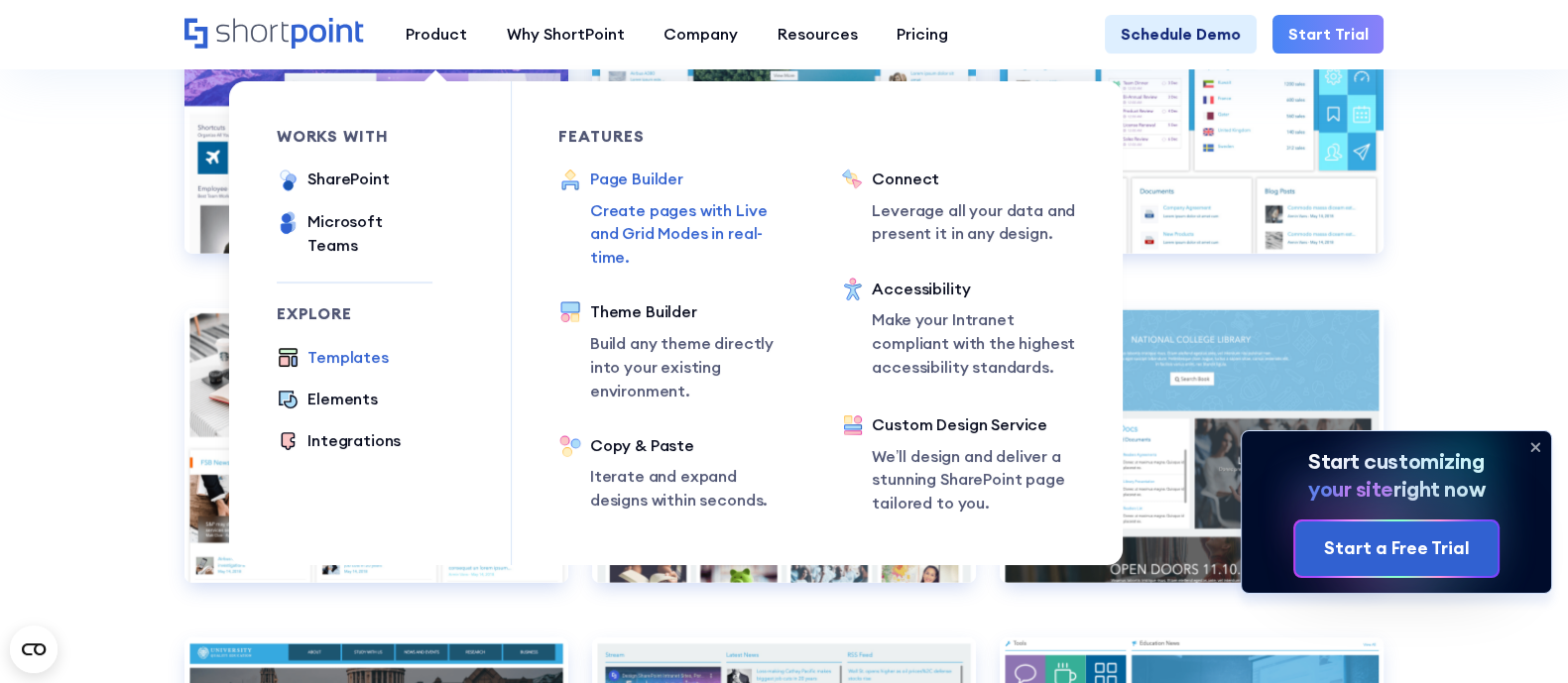click on "Page Builder Create pages with Live and Grid Modes in real-time." at bounding box center (692, 218) 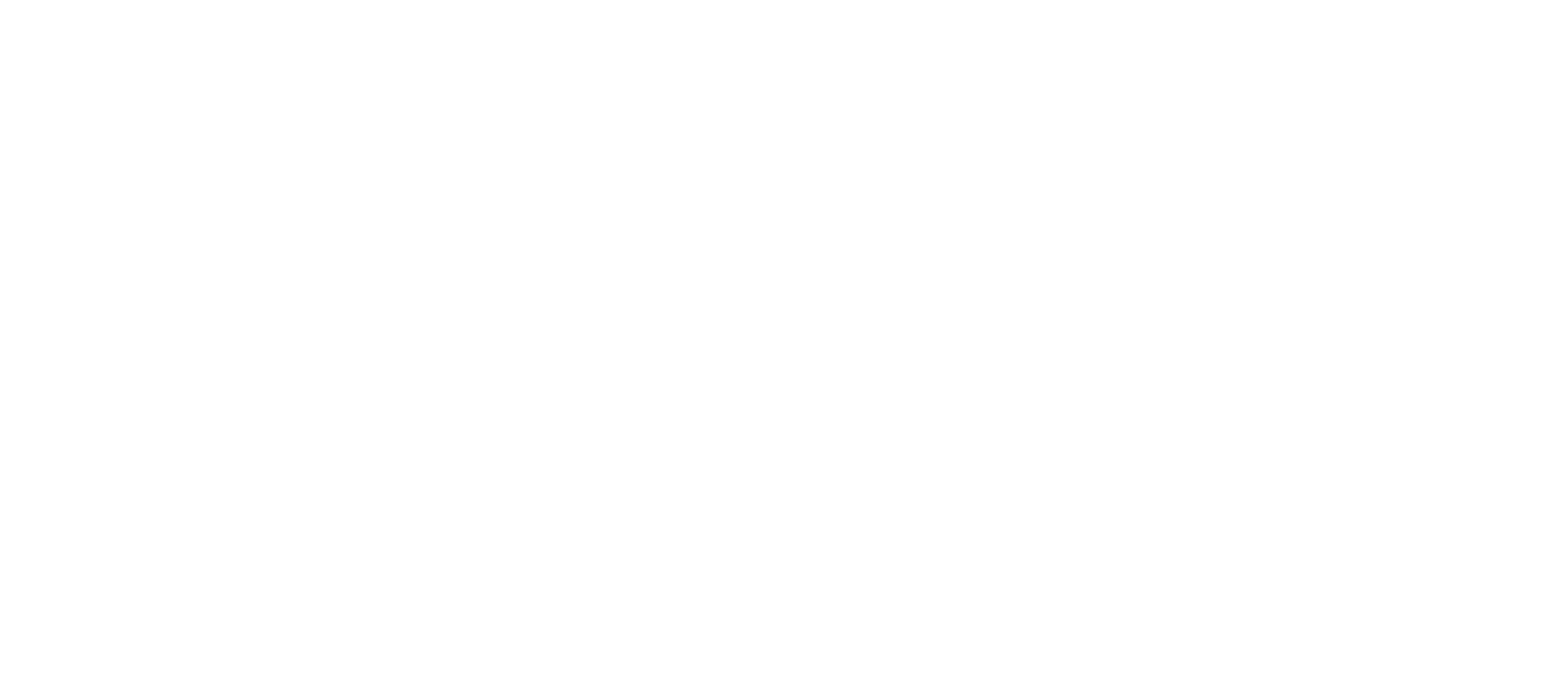 scroll, scrollTop: 0, scrollLeft: 0, axis: both 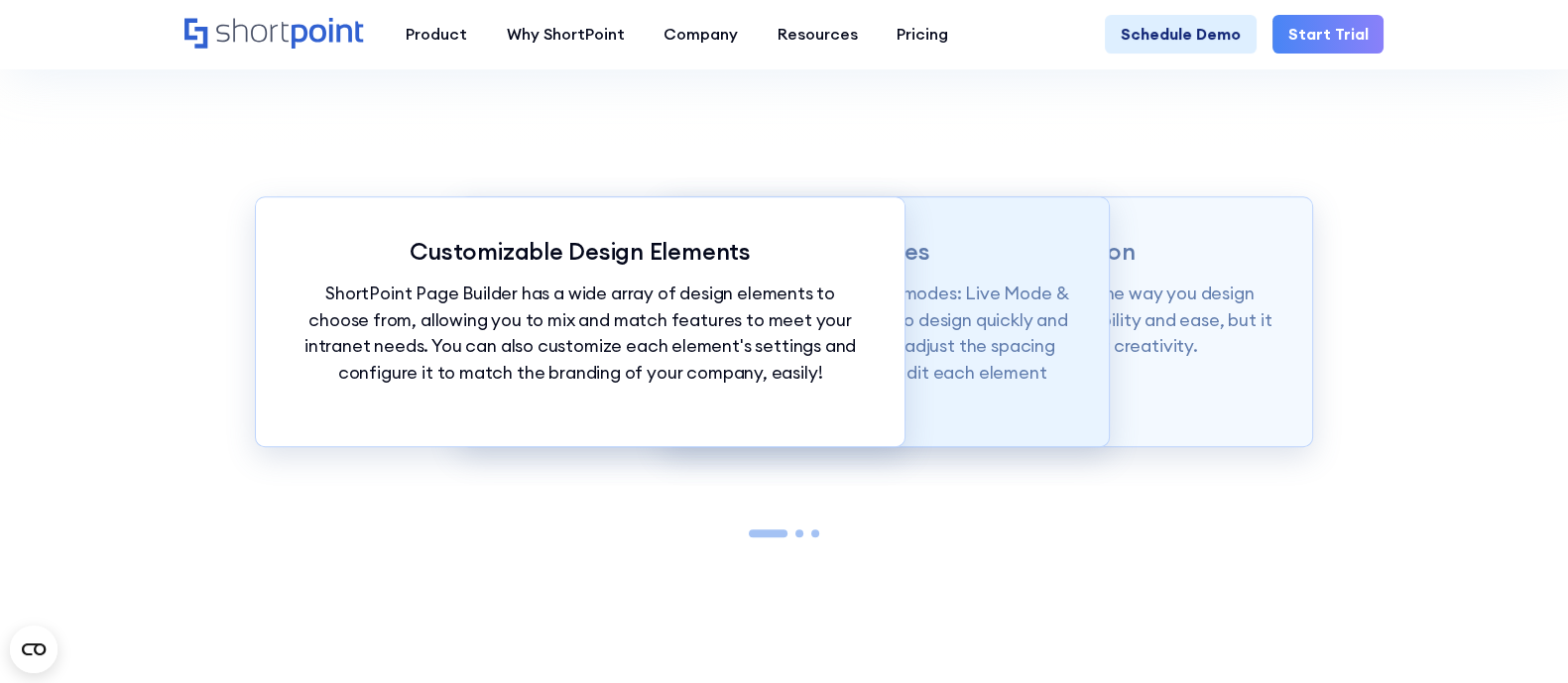 click on "Intuitive Editing Interfaces Page builder allows users to design in two flexible modes: Live Mode & Grid Mode. Live Mode offers users the flexibility to design quickly and eliminate guesswork as you resize elements and adjust the spacing between sections, while Grid Mode let's users edit each element down to the smallest details." at bounding box center (784, 321) 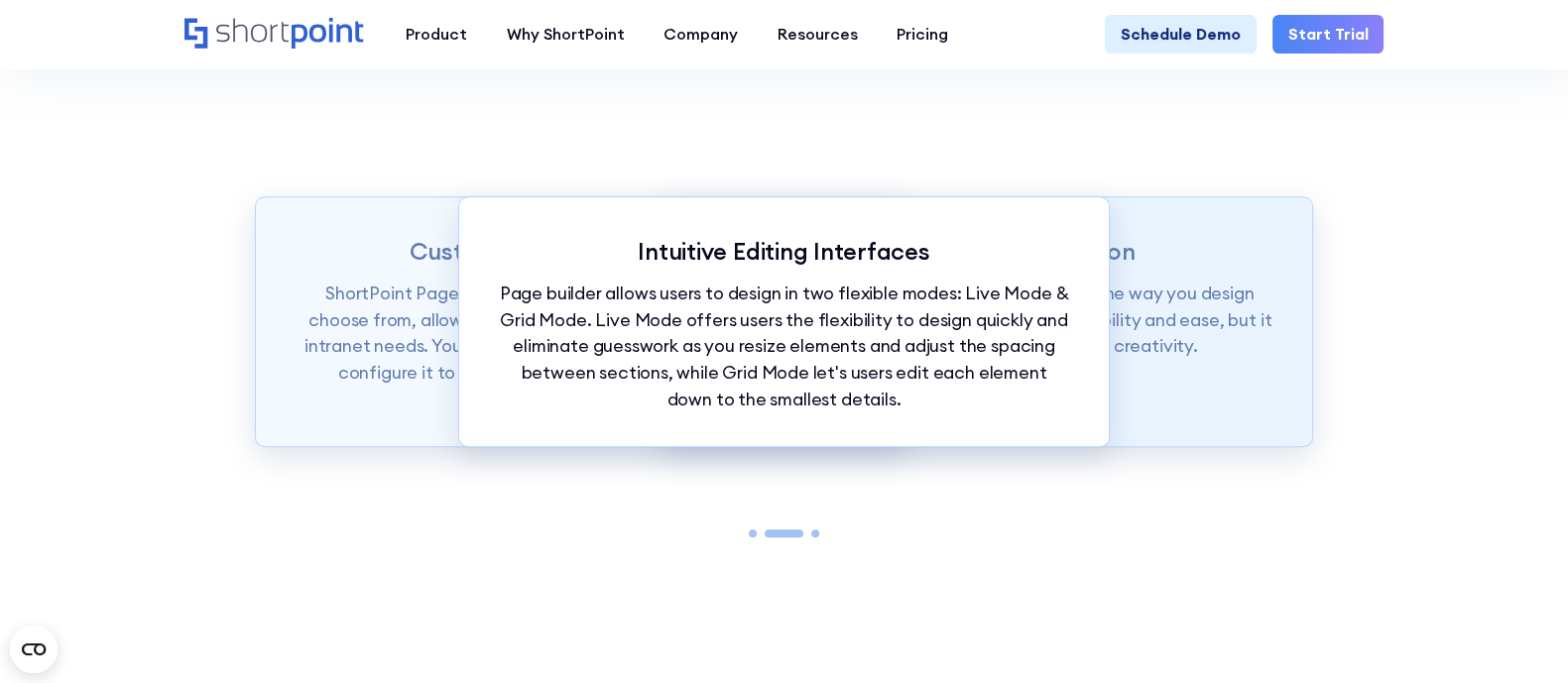 click on "ShortPoint Page Builder is truly revolutionizing the way you design your Intranet sites. Not only does it give you flexibility and ease, but it also gives you the power to tap into your creativity." at bounding box center [987, 320] 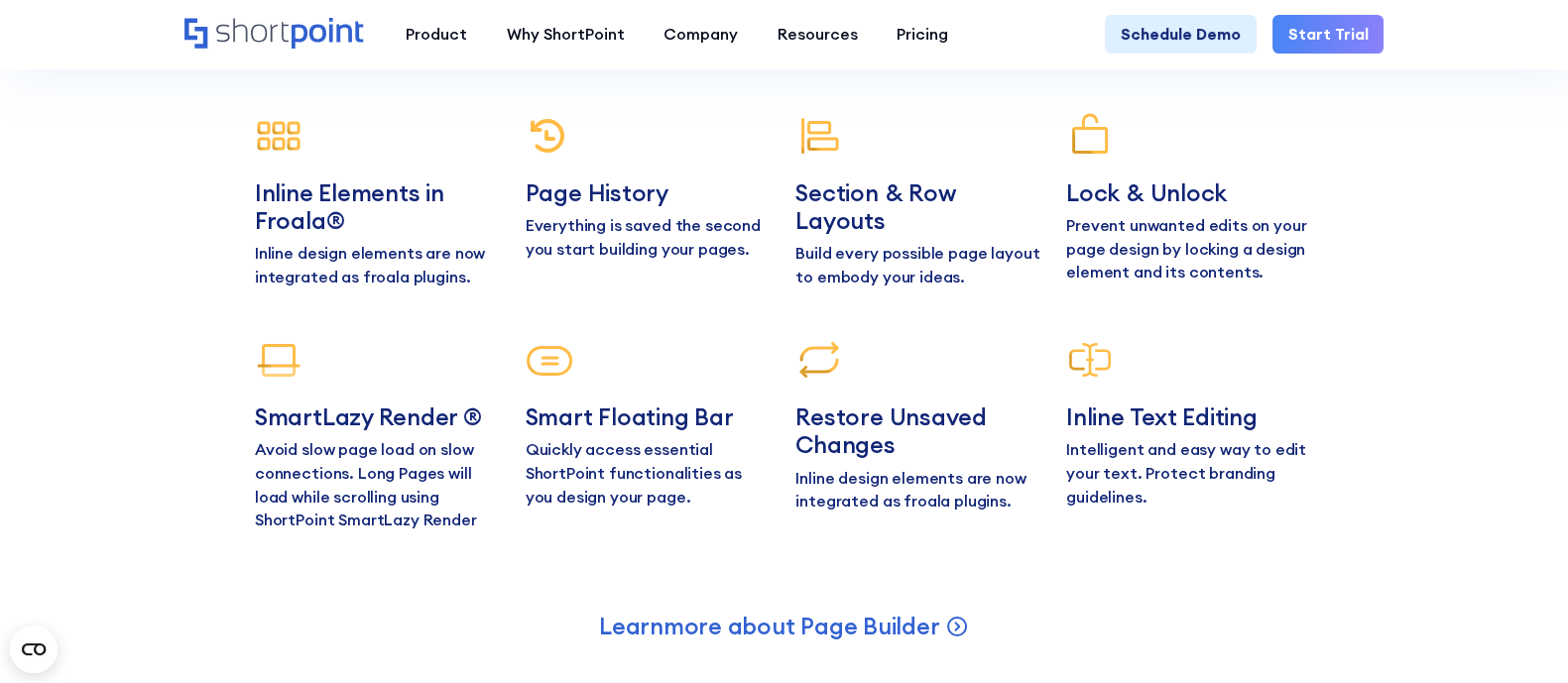 scroll, scrollTop: 8798, scrollLeft: 0, axis: vertical 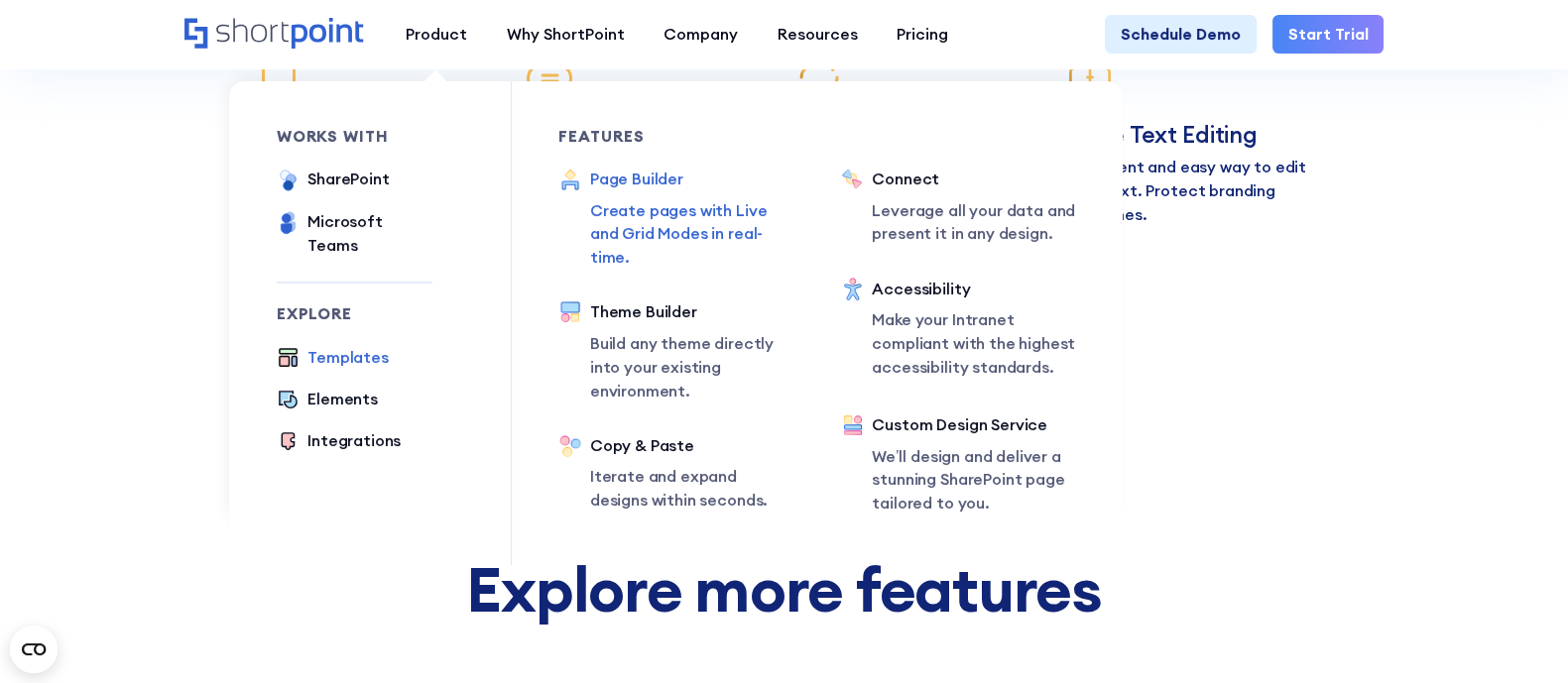 click on "Templates" at bounding box center (348, 358) 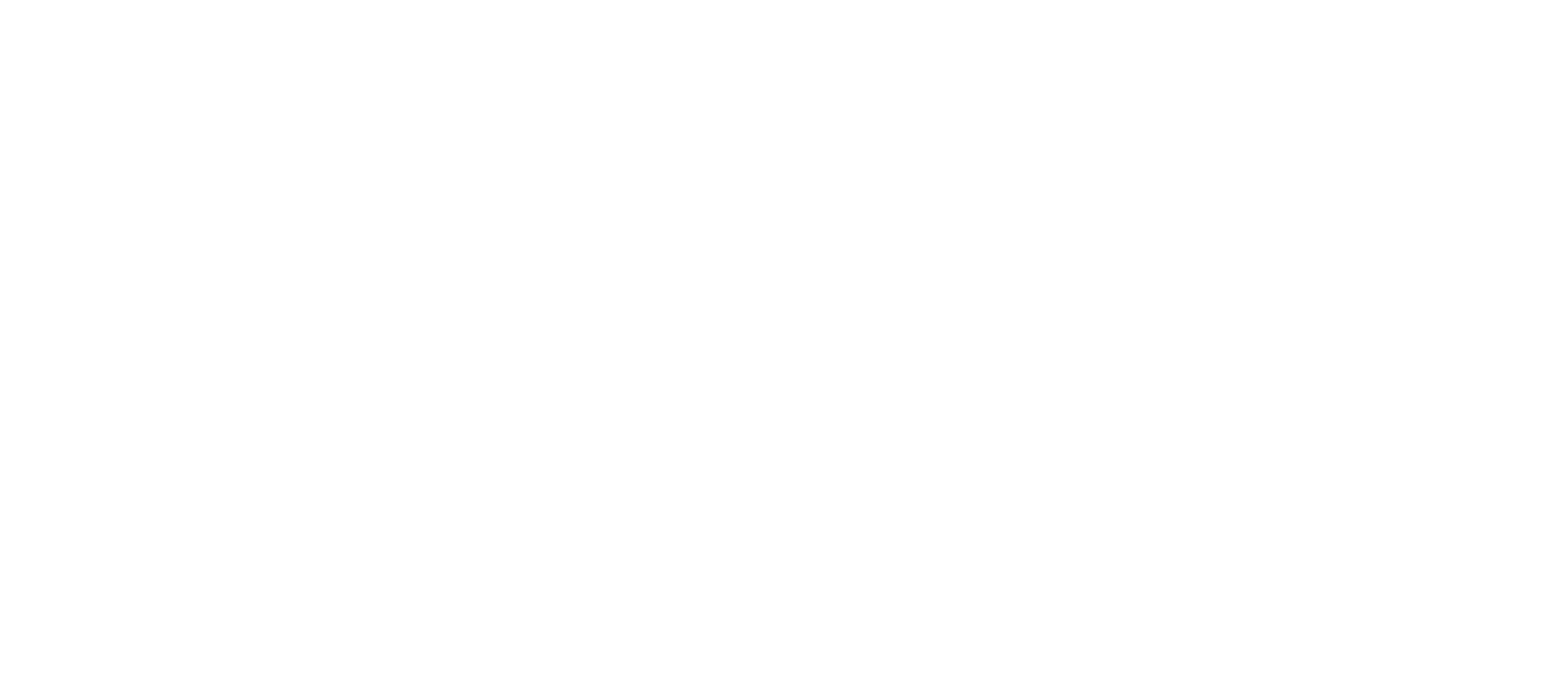 scroll, scrollTop: 0, scrollLeft: 0, axis: both 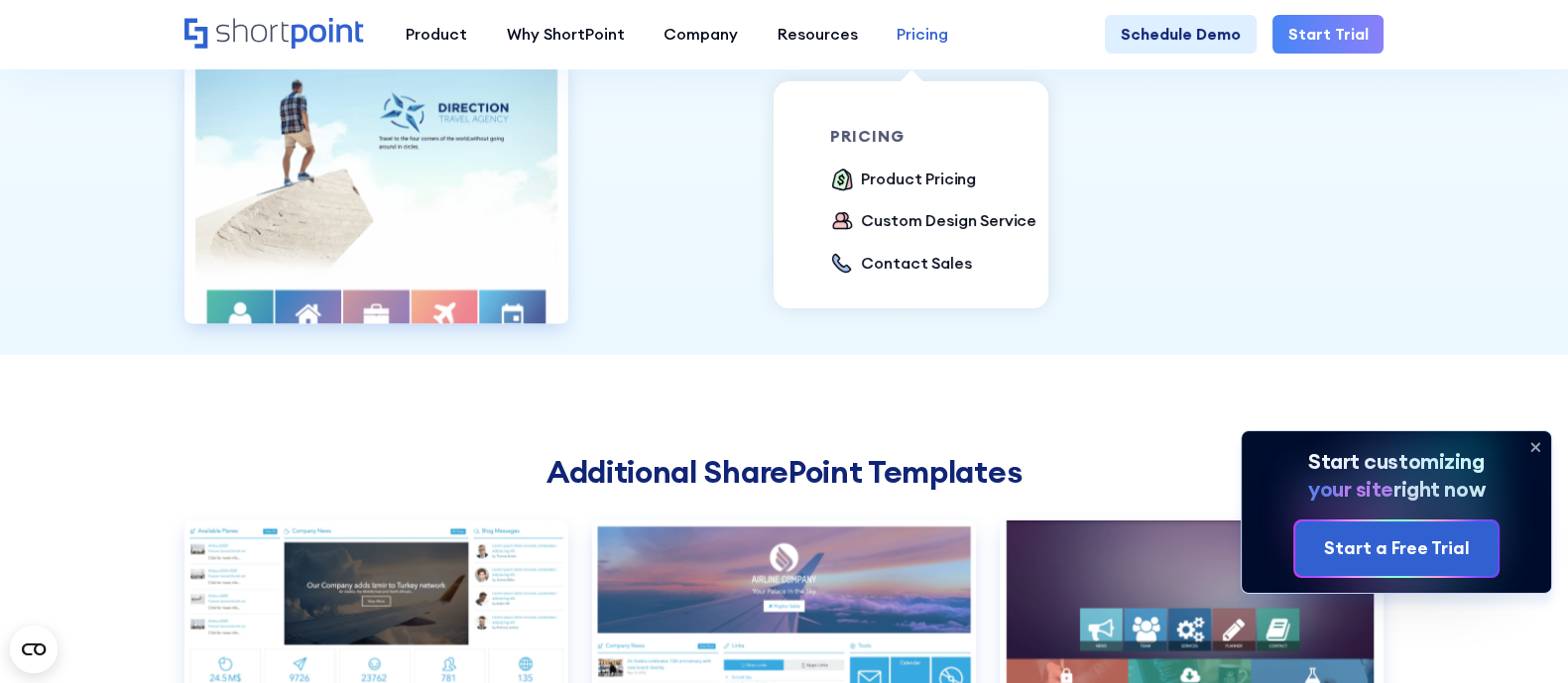 click on "Pricing" at bounding box center (922, 35) 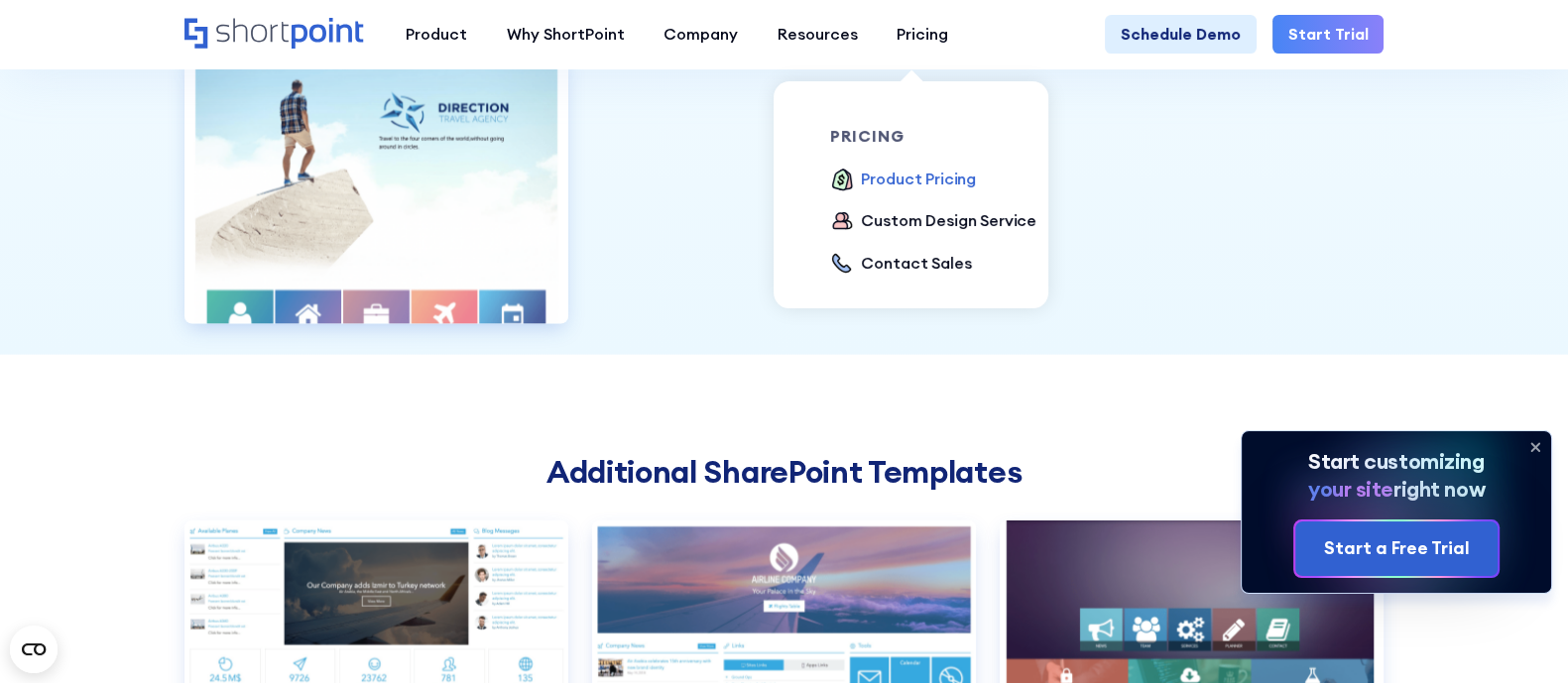 click on "Product Pricing" at bounding box center (918, 179) 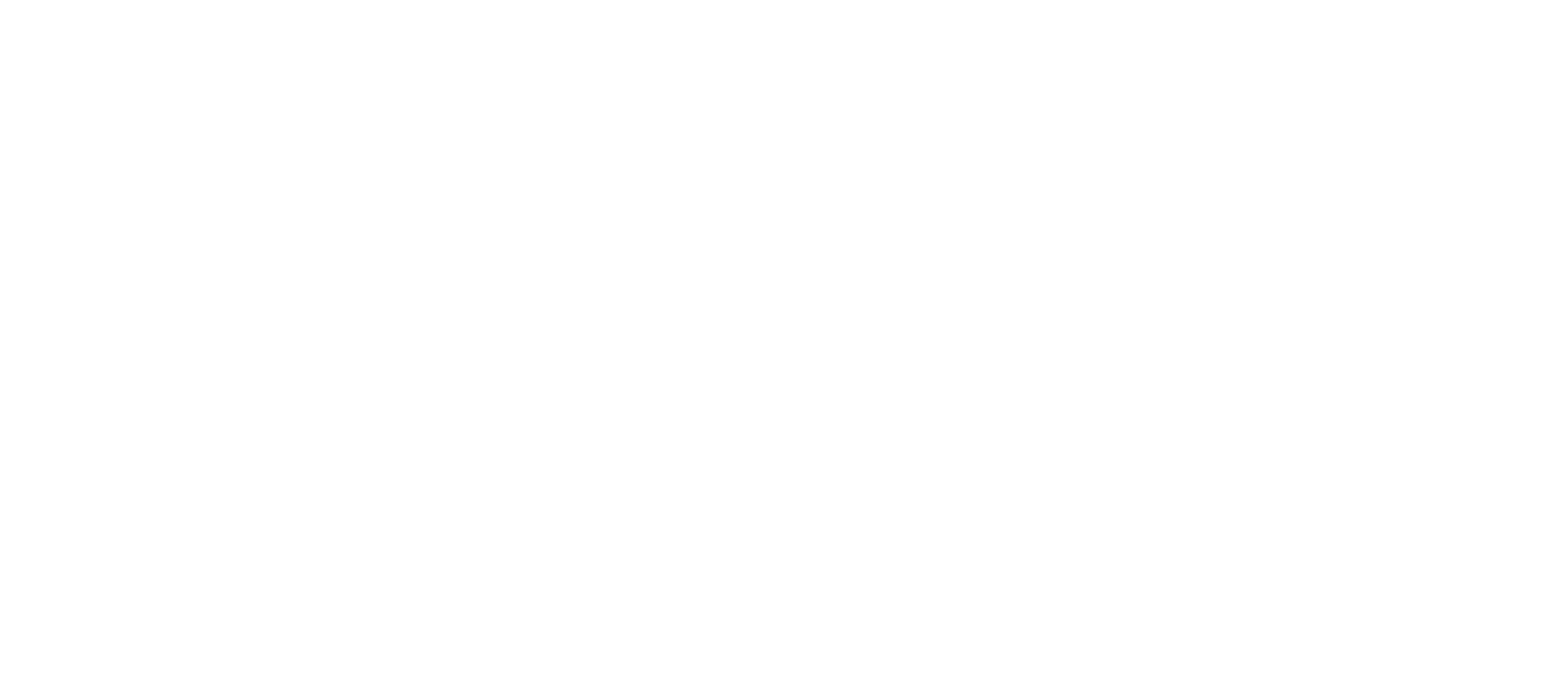 scroll, scrollTop: 0, scrollLeft: 0, axis: both 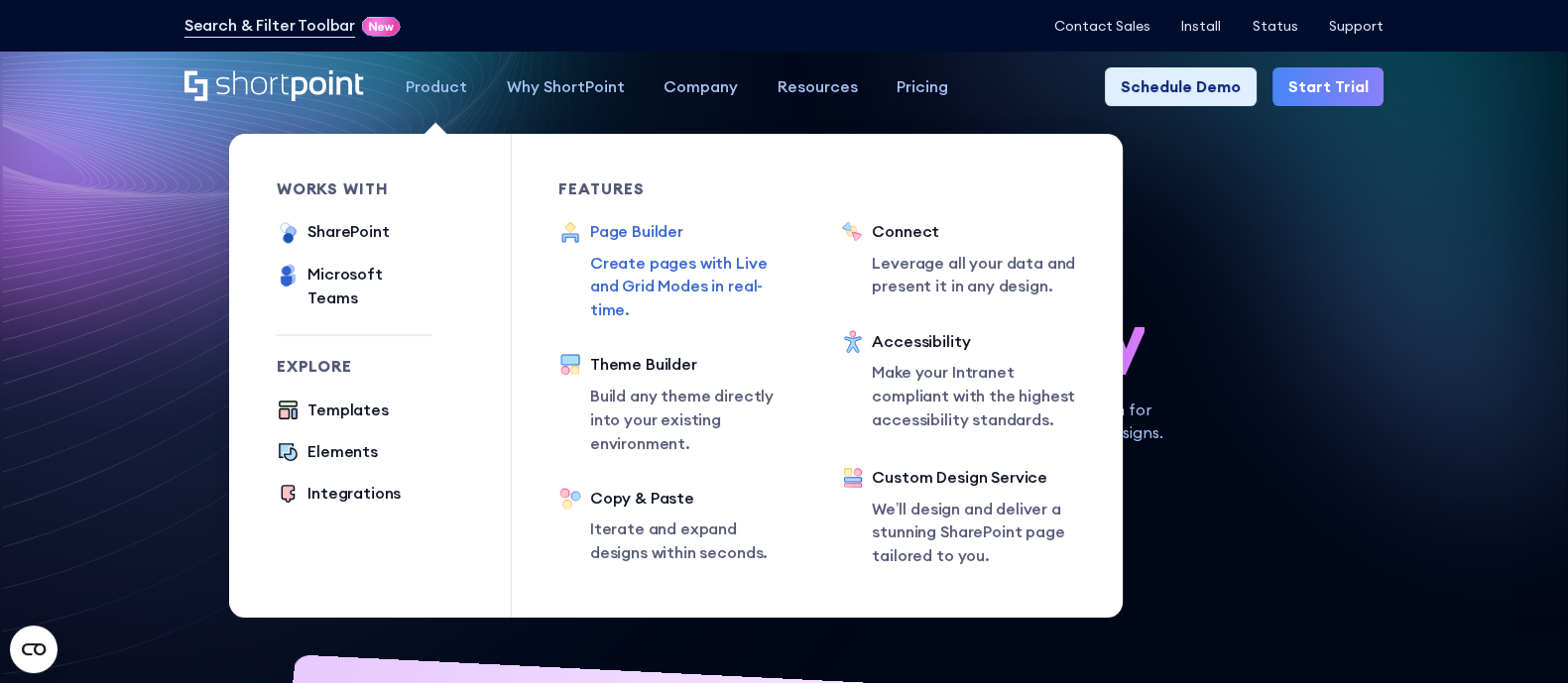 click on "Page Builder Create pages with Live and Grid Modes in real-time." at bounding box center (692, 271) 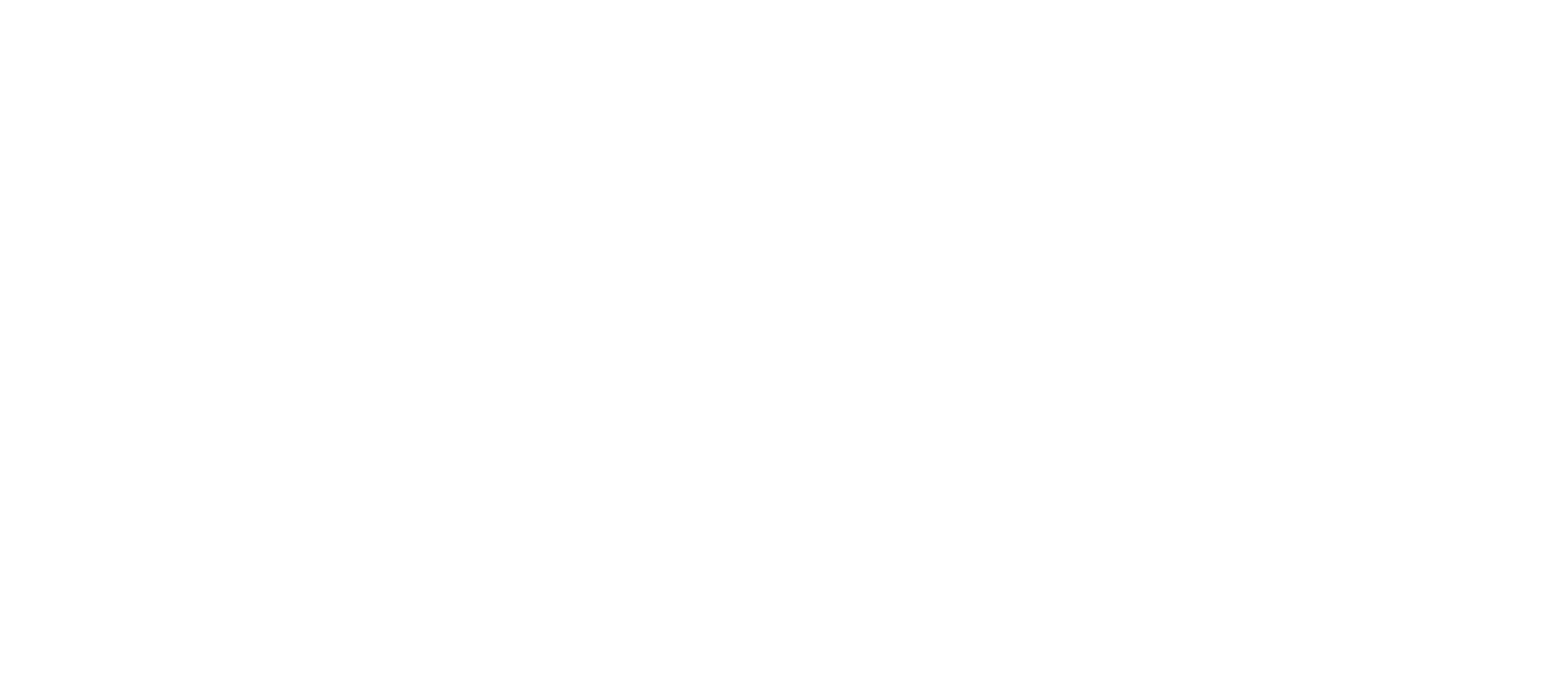 scroll, scrollTop: 0, scrollLeft: 0, axis: both 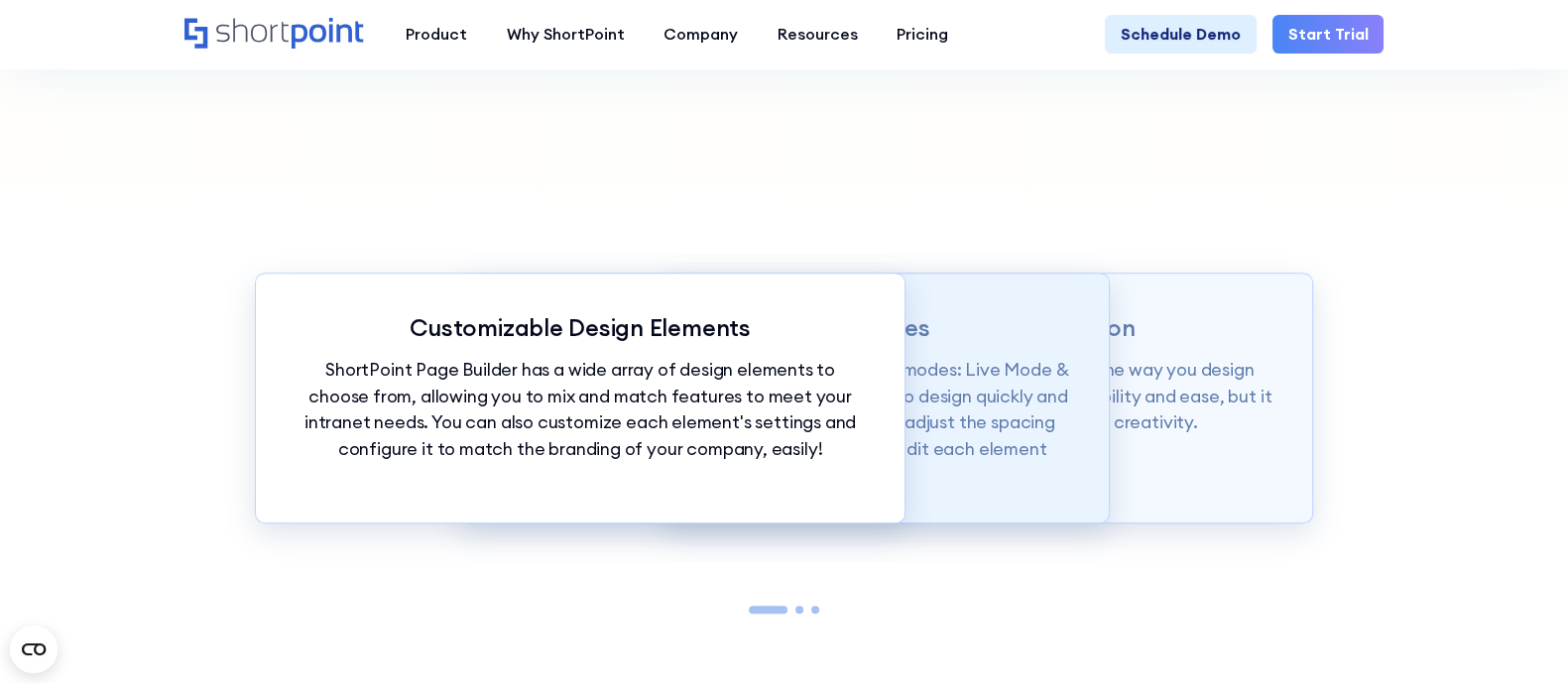 click on "Intuitive Editing Interfaces Page builder allows users to design in two flexible modes: Live Mode & Grid Mode. Live Mode offers users the flexibility to design quickly and eliminate guesswork as you resize elements and adjust the spacing between sections, while Grid Mode let's users edit each element down to the smallest details." at bounding box center (784, 398) 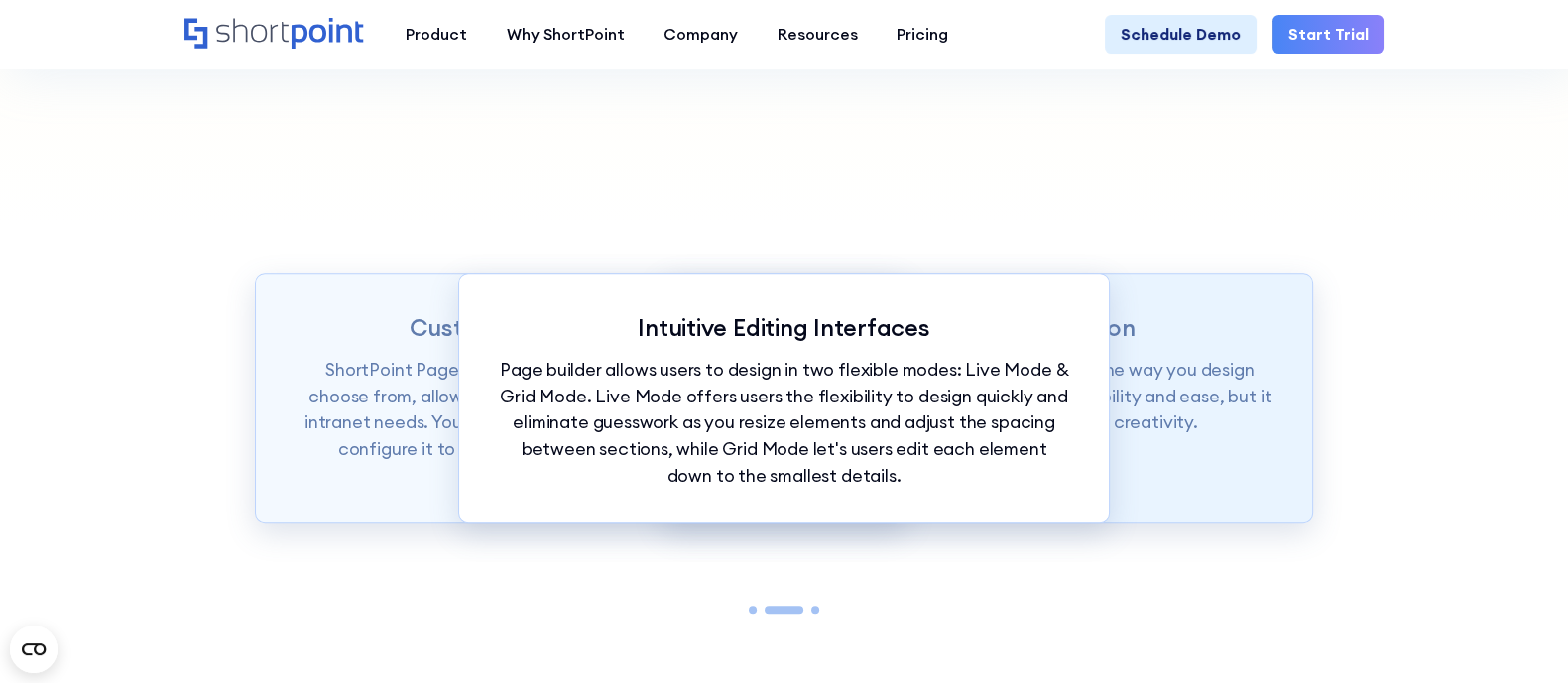 click on "Intranet Design Revolution ShortPoint Page Builder is truly revolutionizing the way you design your Intranet sites. Not only does it give you flexibility and ease, but it also gives you the power to tap into your creativity." at bounding box center (988, 398) 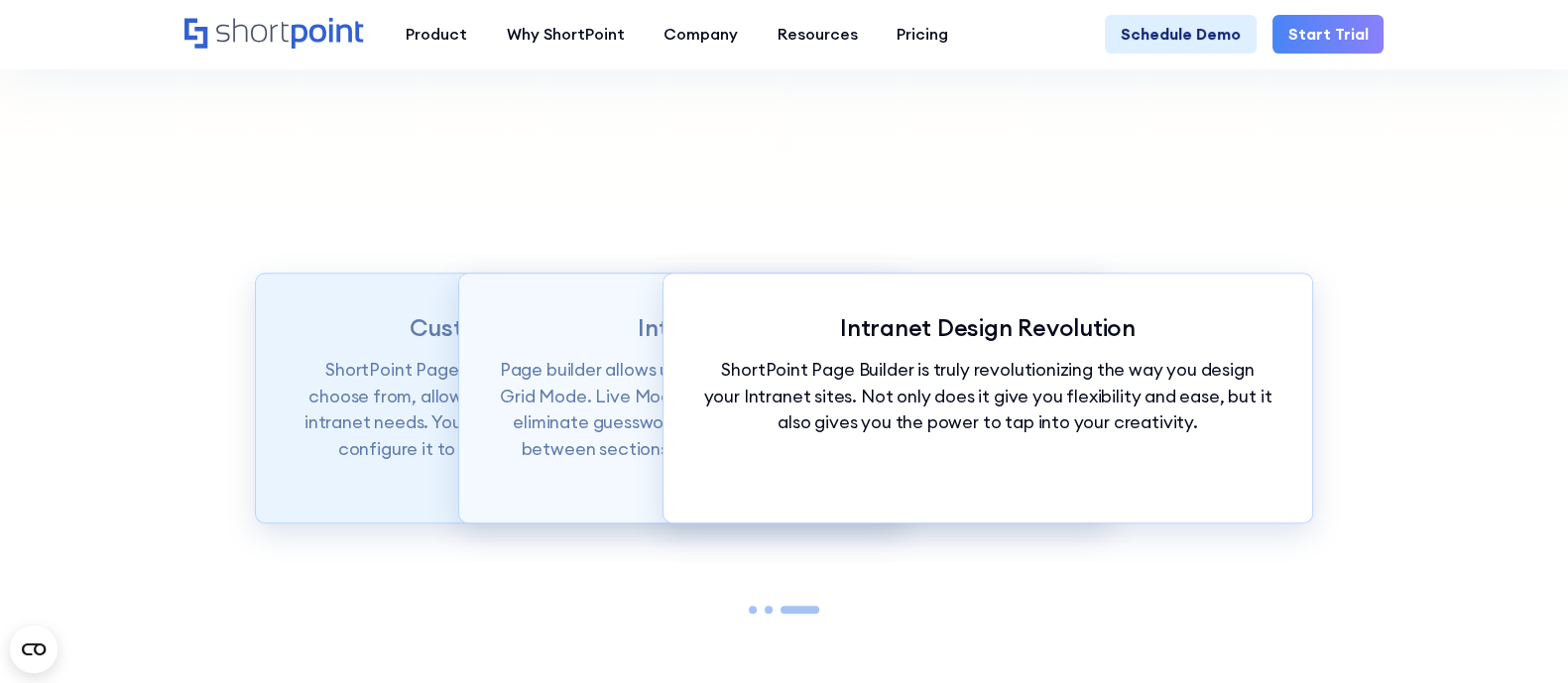 click on "ShortPoint Page Builder has a wide array of design elements to choose from, allowing you to mix and match features to meet your intranet needs. You can also customize each element's settings and configure it to match the branding of your company, easily!" at bounding box center (579, 409) 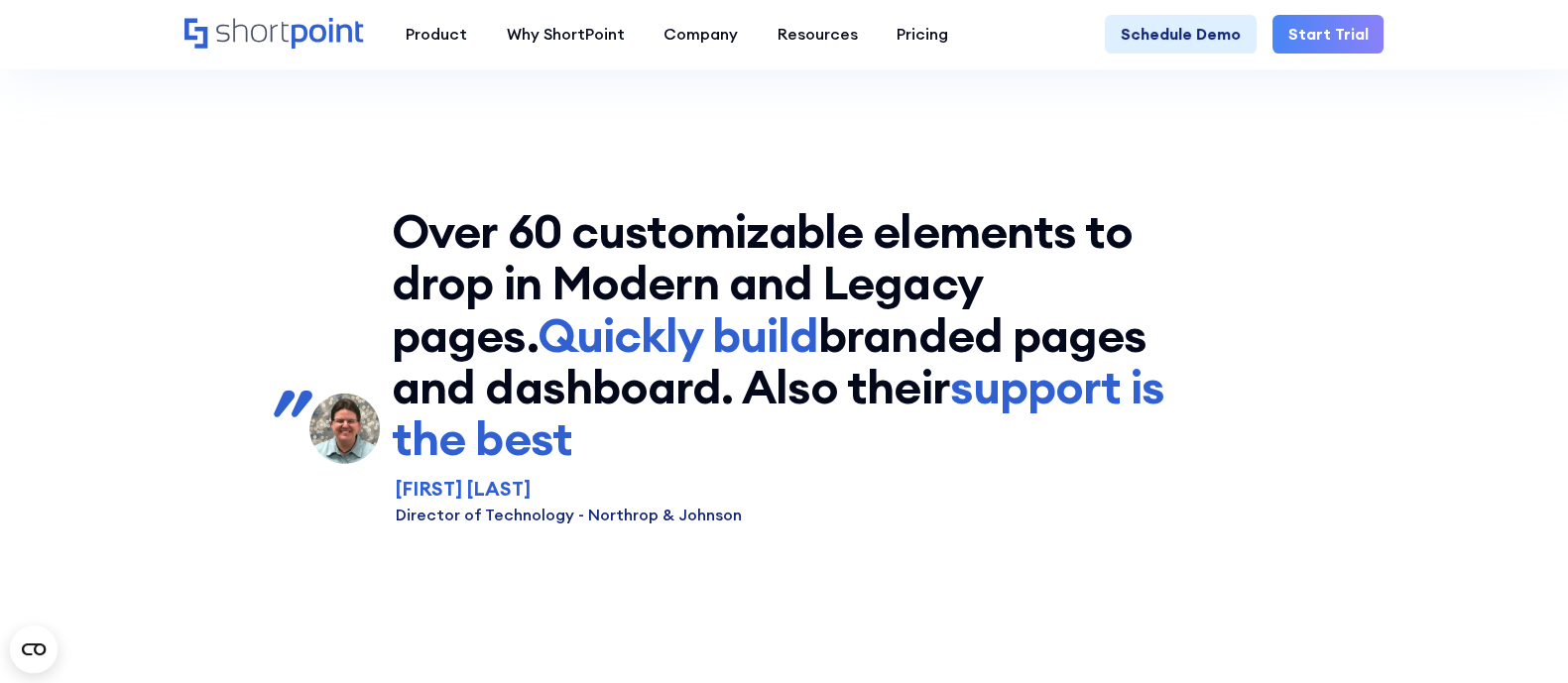 scroll, scrollTop: 7233, scrollLeft: 0, axis: vertical 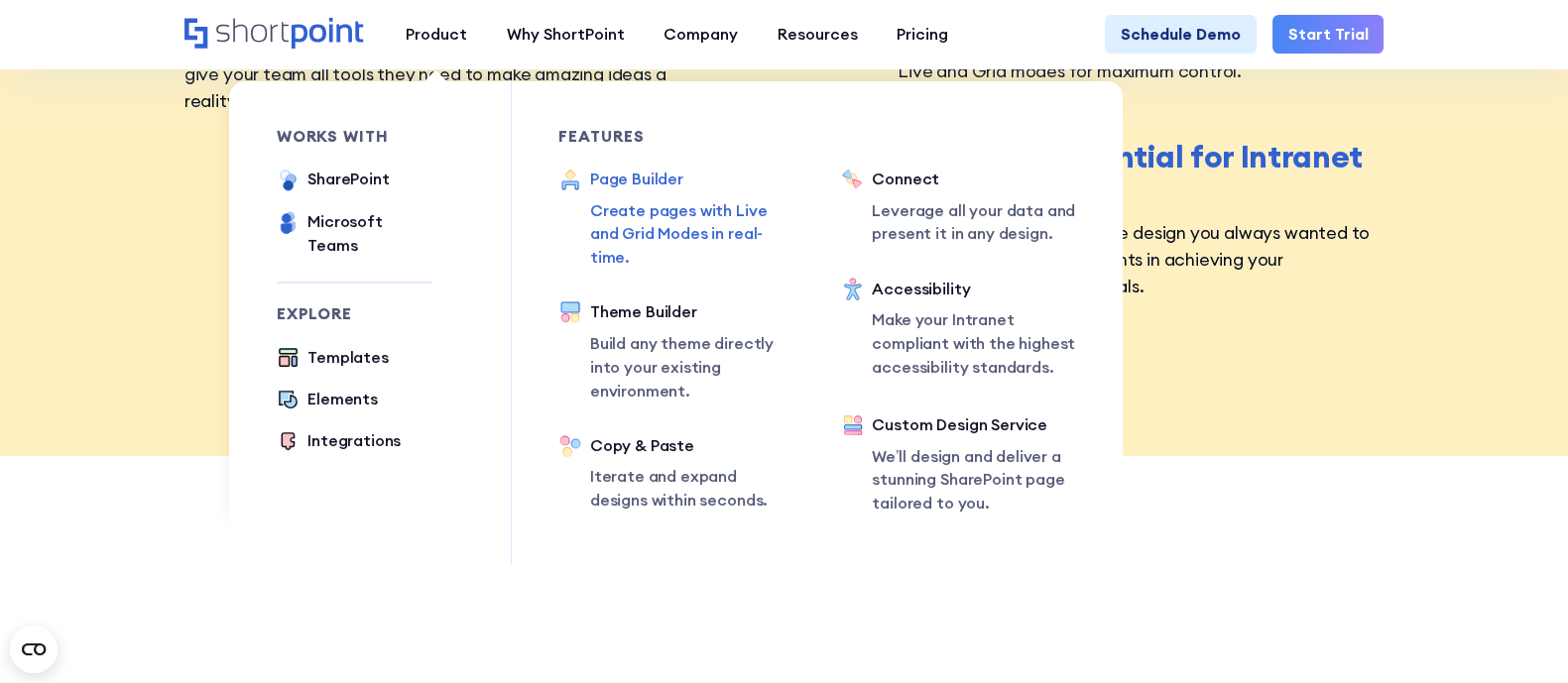 click on "Create pages with Live and Grid Modes in real-time." at bounding box center (692, 234) 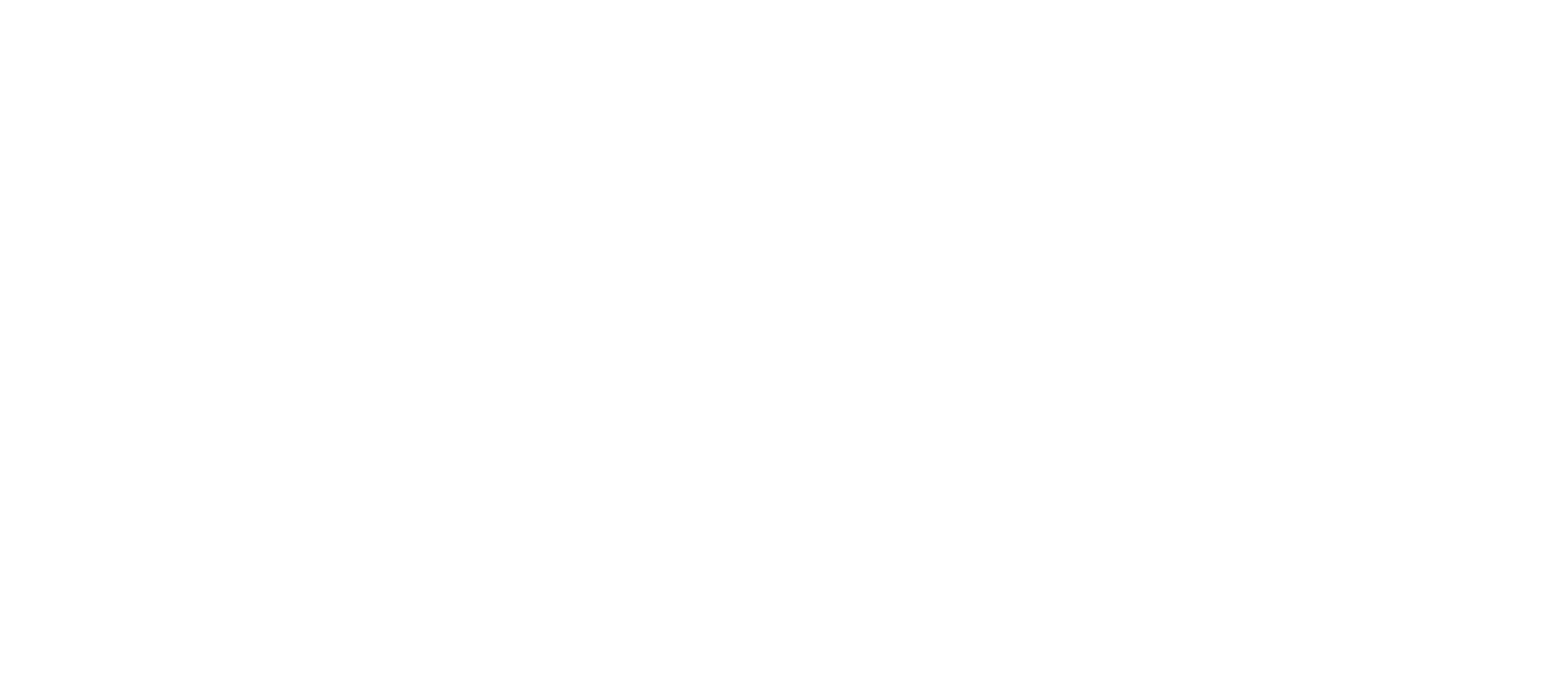 scroll, scrollTop: 0, scrollLeft: 0, axis: both 